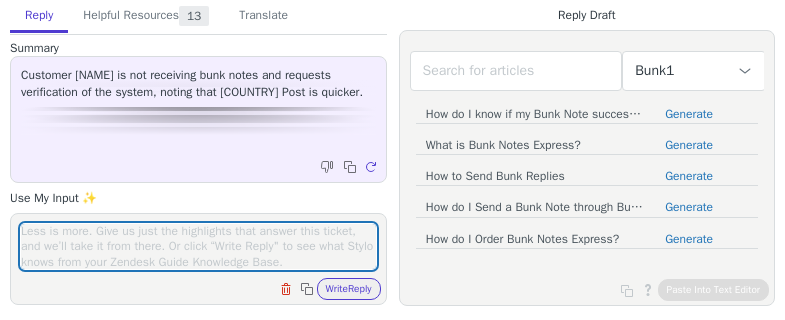 scroll, scrollTop: 0, scrollLeft: 0, axis: both 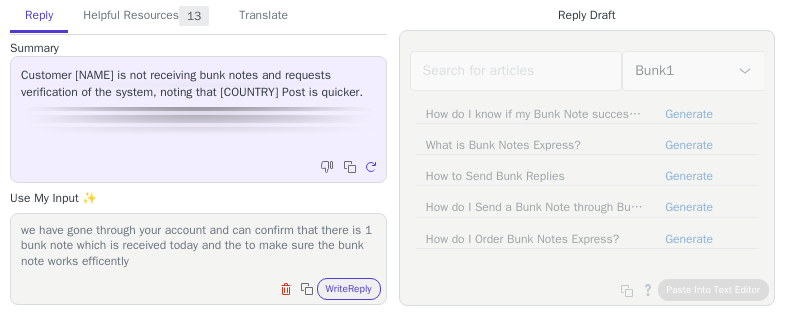 drag, startPoint x: 137, startPoint y: 270, endPoint x: 119, endPoint y: 259, distance: 21.095022 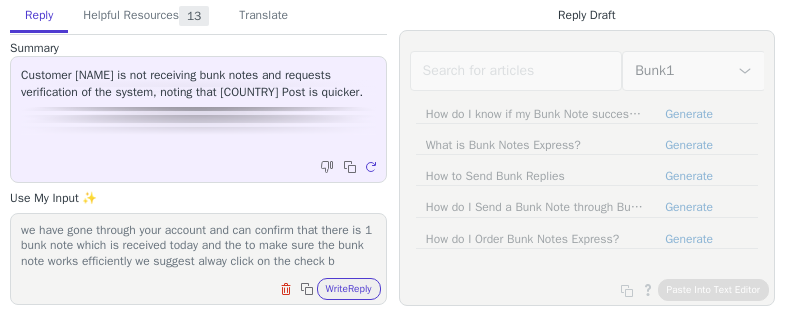 scroll, scrollTop: 17, scrollLeft: 0, axis: vertical 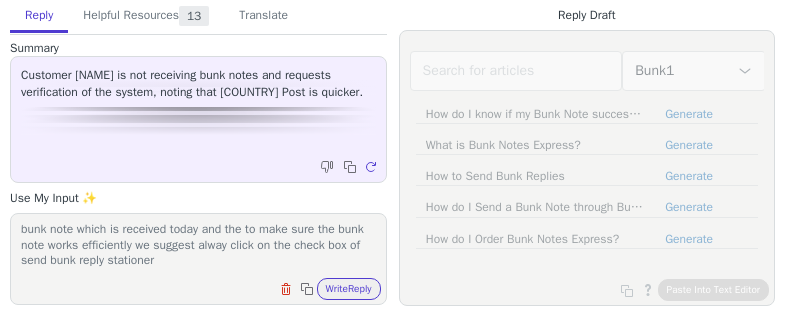 click on "we have gone through your account and can confirm that there is 1 bunk note which is received today and the to make sure the bunk note works efficiently we suggest alway click on the check box of send bunk reply stationer" at bounding box center [198, 246] 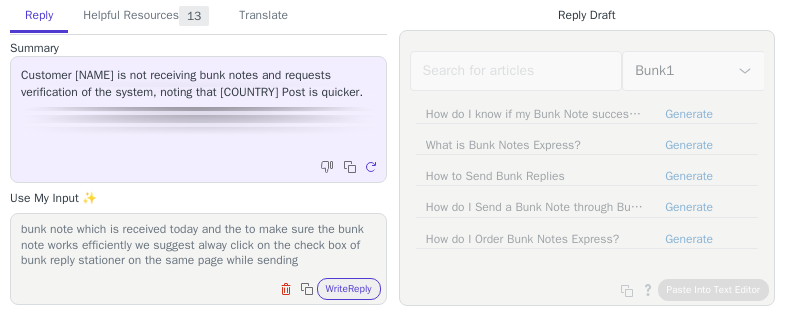 type on "we have gone through your account and can confirm that there is 1 bunk note which is received today and the to make sure the bunk note works efficiently we suggest alway click on the check box of bunk reply stationer on the same page while sending t" 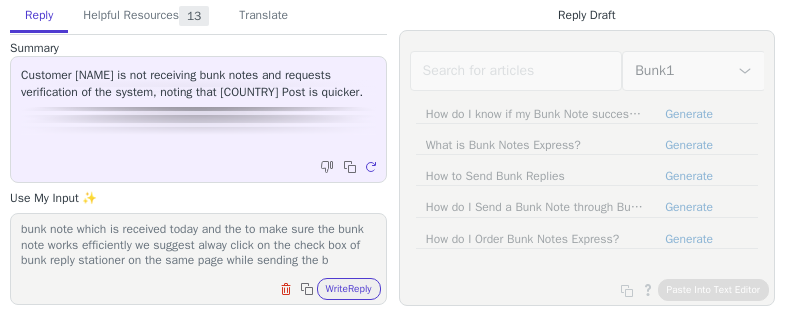 scroll, scrollTop: 32, scrollLeft: 0, axis: vertical 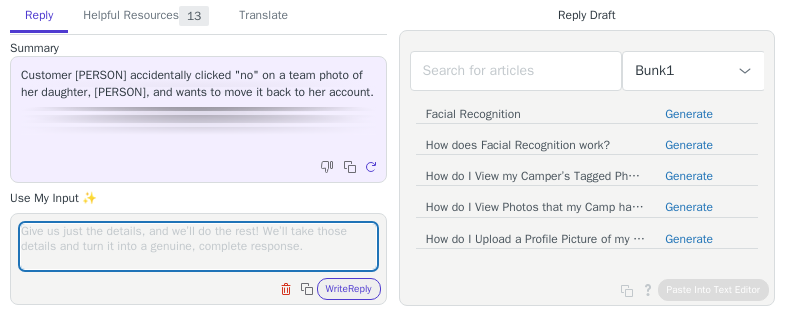 click at bounding box center [198, 246] 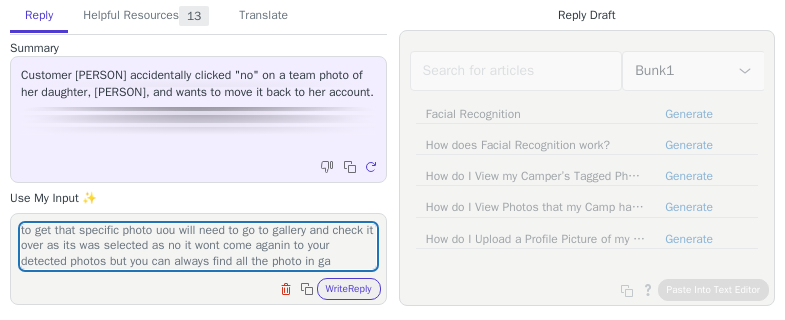 scroll, scrollTop: 17, scrollLeft: 0, axis: vertical 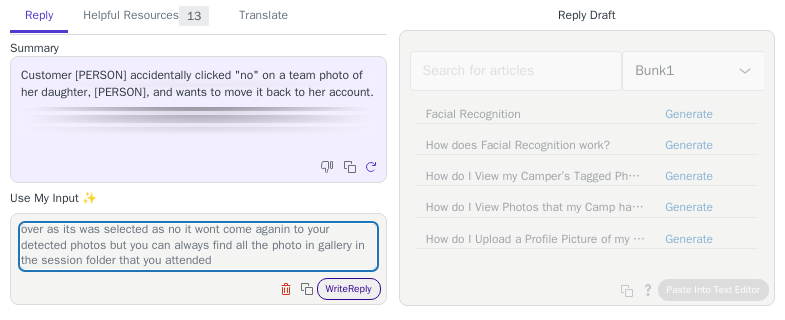 type on "to get that specific photo uou will need to go to gallery and check it over as its was selected as no it wont come aganin to your detected photos but you can always find all the photo in gallery in the session folder that you attended" 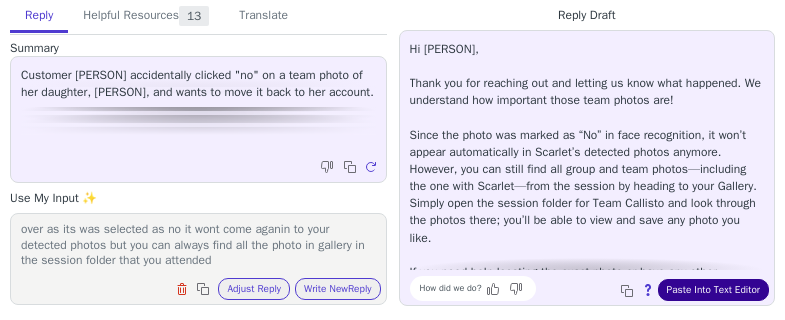 click on "Paste Into Text Editor" at bounding box center [713, 290] 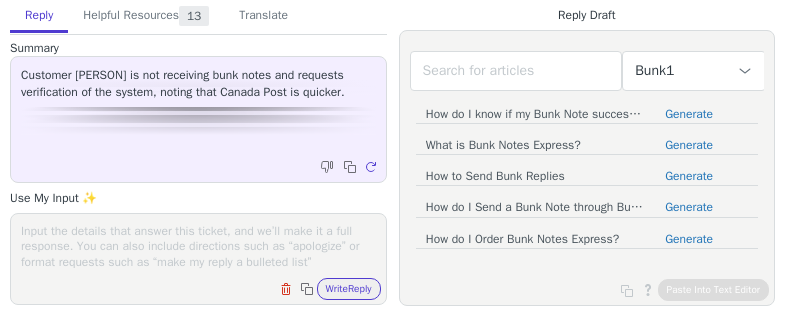 scroll, scrollTop: 0, scrollLeft: 0, axis: both 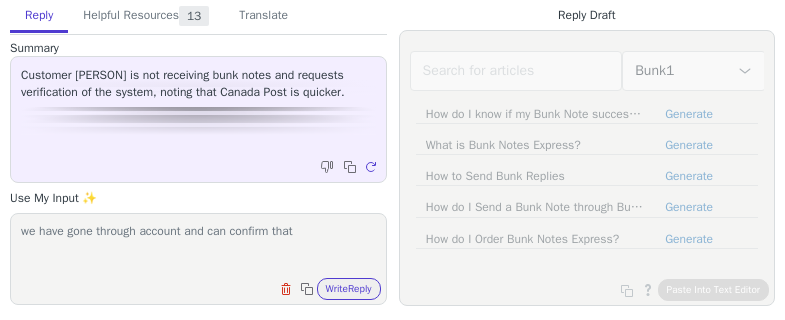 click on "we have gone through account and can confirm that" at bounding box center [198, 246] 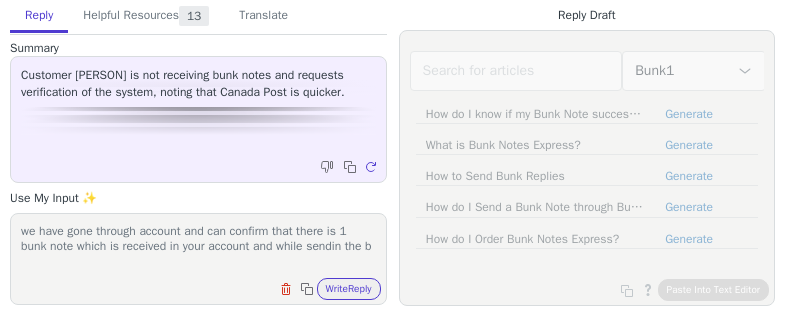 scroll, scrollTop: 1, scrollLeft: 0, axis: vertical 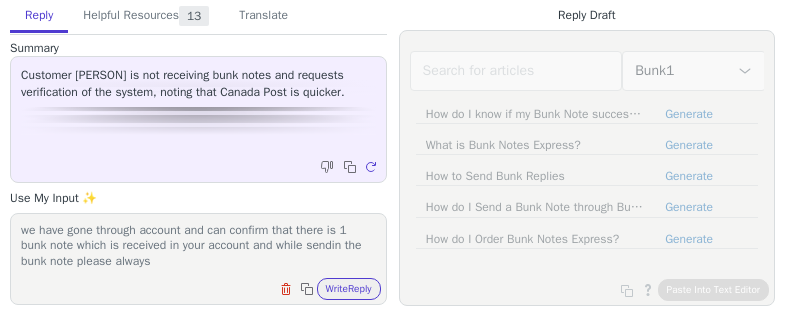click on "we have gone through account and can confirm that there is 1 bunk note which is received in your account and while sendin the bunk note please always  Clear field Copy to clipboard Write  Reply" at bounding box center (198, 259) 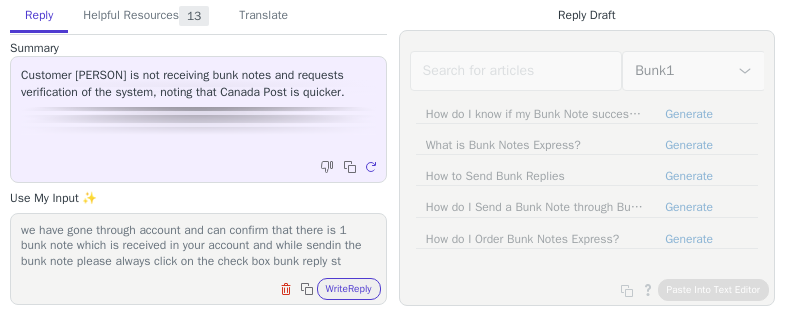 scroll, scrollTop: 17, scrollLeft: 0, axis: vertical 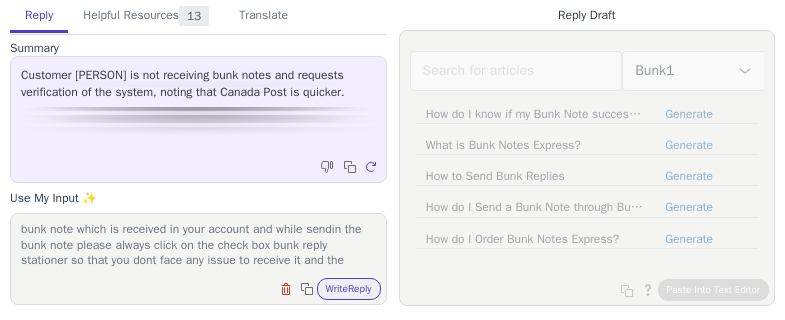 click on "we have gone through account and can confirm that there is 1 bunk note which is received in your account and while sendin the bunk note please always click on the check box bunk reply stationer so that you dont face any issue to receive it and the" at bounding box center (198, 246) 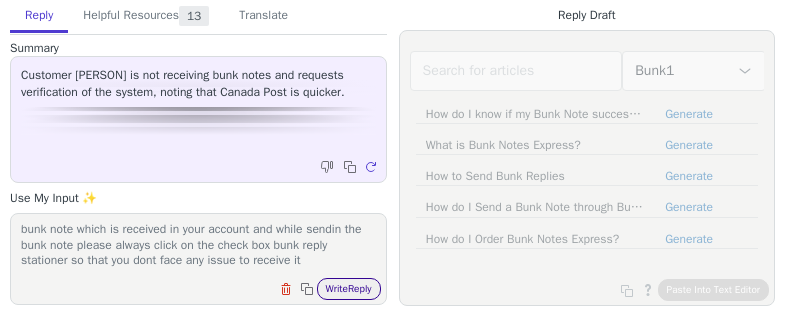 type on "we have gone through account and can confirm that there is 1 bunk note which is received in your account and while sendin the bunk note please always click on the check box bunk reply stationer so that you dont face any issue to receive it" 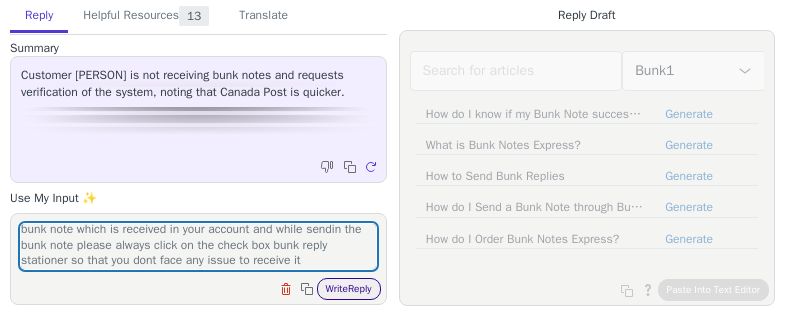 click on "Write  Reply" at bounding box center [349, 289] 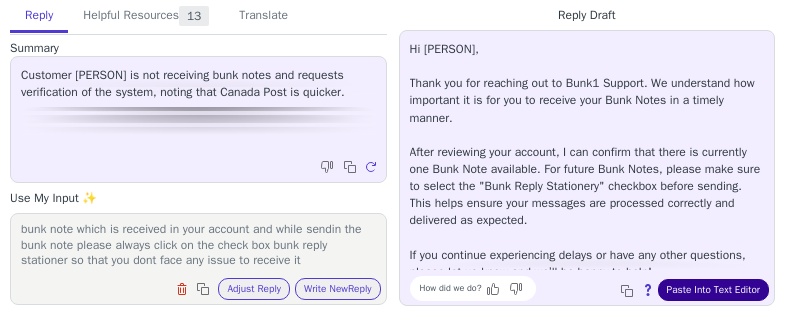 click on "Paste Into Text Editor" at bounding box center (713, 290) 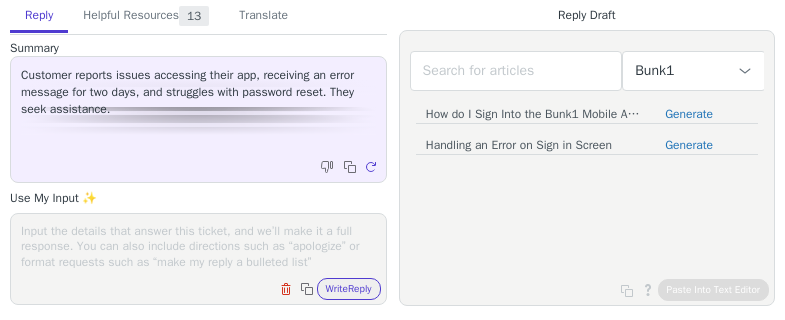 scroll, scrollTop: 0, scrollLeft: 0, axis: both 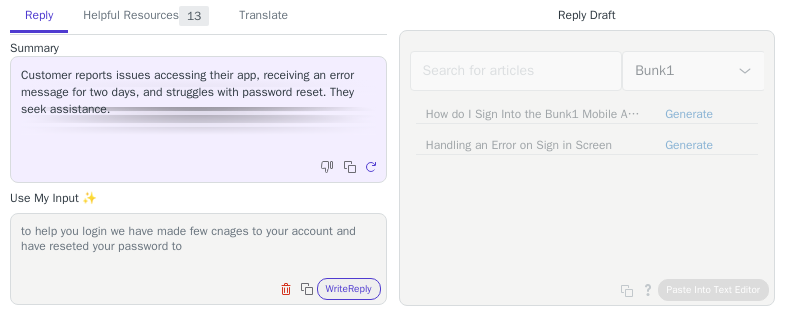 paste on "Summer@12345" 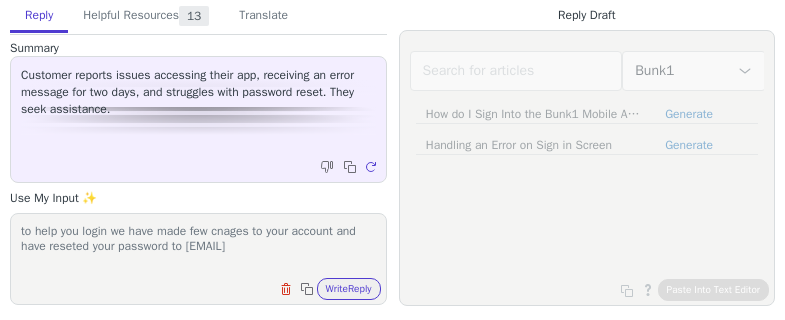 scroll, scrollTop: 1, scrollLeft: 0, axis: vertical 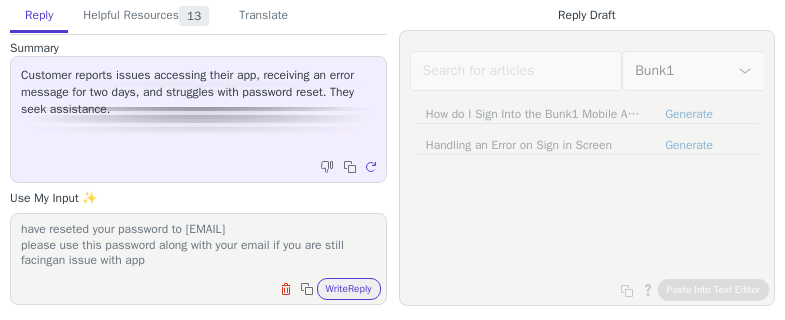 paste on "can you please try to login to bunk1.com using a web browser as the app is under certain updating you would be able to access it through using a web browser" 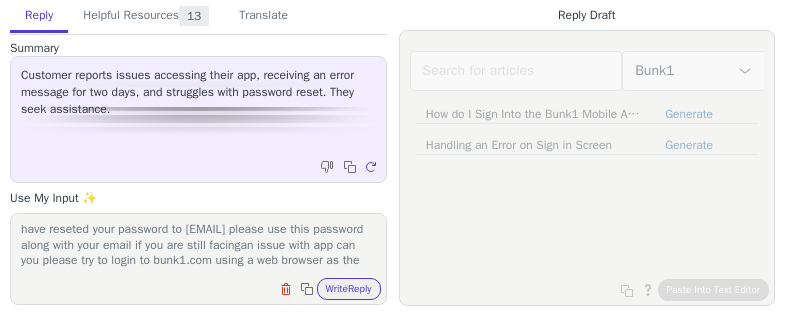 scroll, scrollTop: 63, scrollLeft: 0, axis: vertical 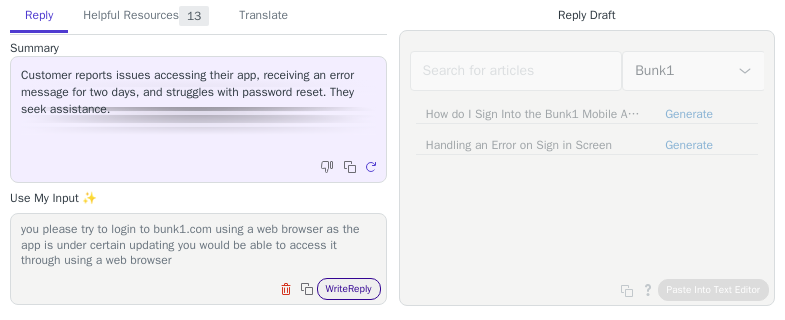 type on "to help you login we have made few cnages to your account and have reseted your password to Summer@12345
please use this password along with your email if you are still facingan issue with app can you please try to login to bunk1.com using a web browser as the app is under certain updating you would be able to access it through using a web browser" 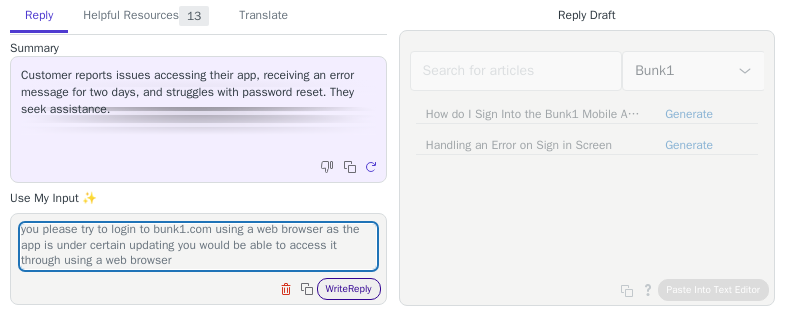 click on "Write  Reply" at bounding box center (349, 289) 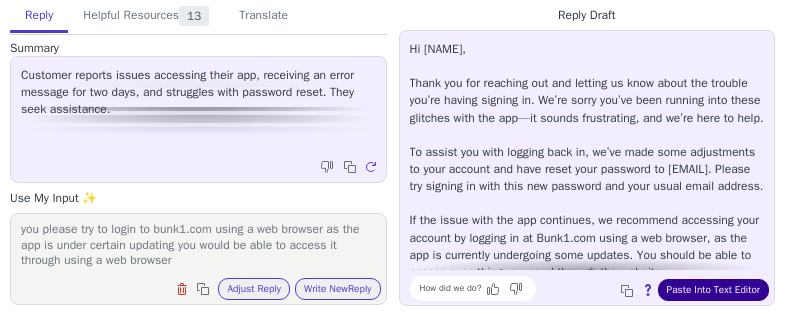click on "Paste Into Text Editor" at bounding box center [713, 290] 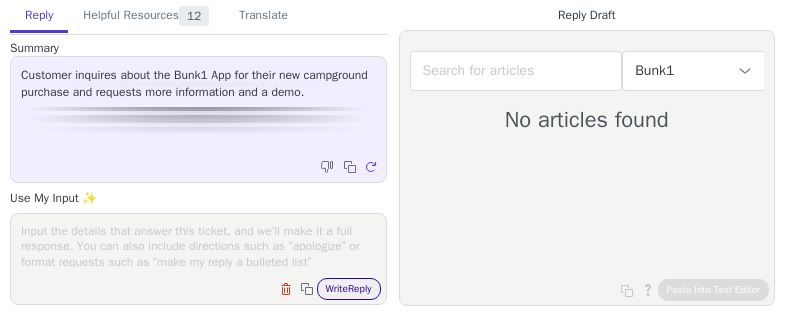 scroll, scrollTop: 0, scrollLeft: 0, axis: both 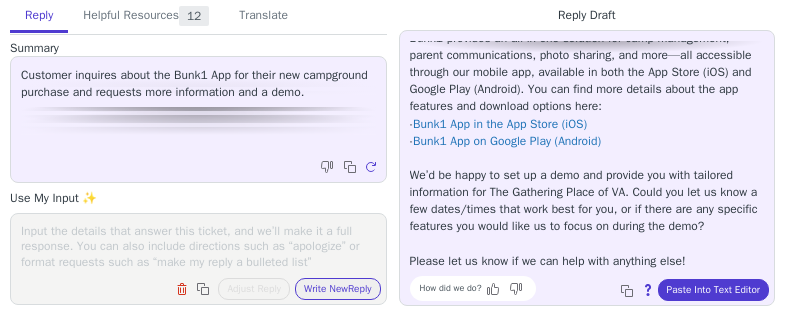 click at bounding box center (198, 246) 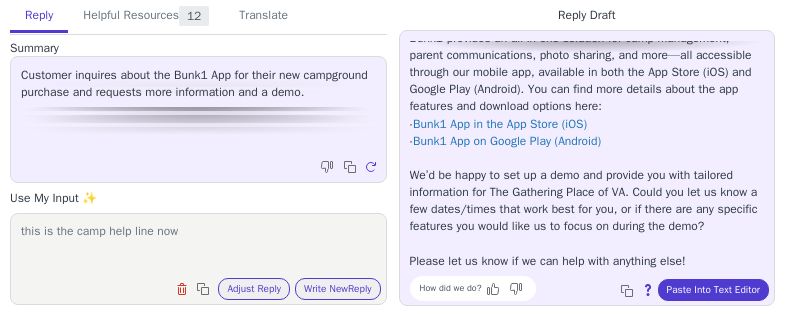 paste on "[PHONE]" 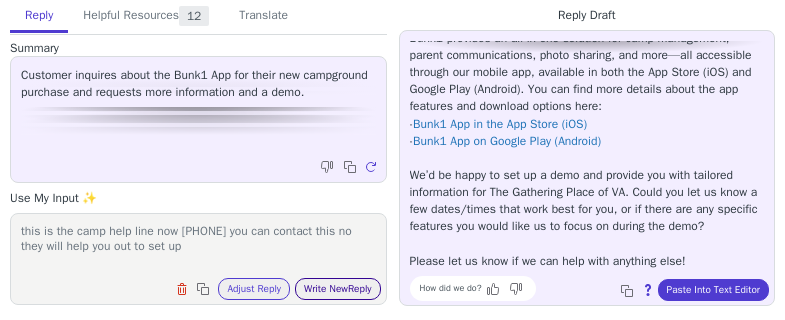 type on "this is the camp help line now [PHONE] you can contact this no they will help you out to set up" 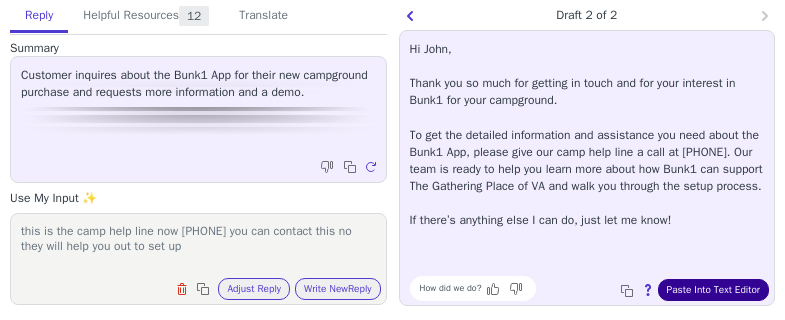 click on "Paste Into Text Editor" at bounding box center [713, 290] 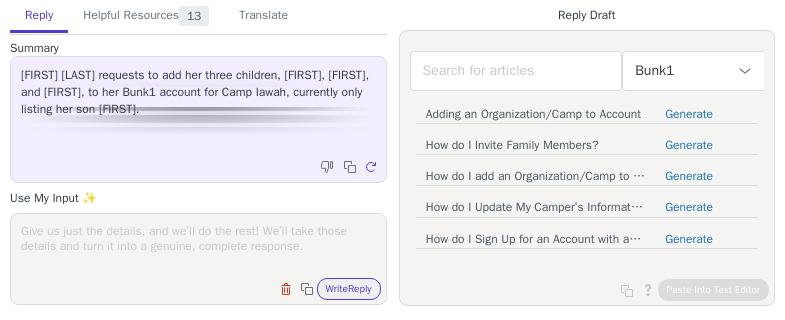 scroll, scrollTop: 0, scrollLeft: 0, axis: both 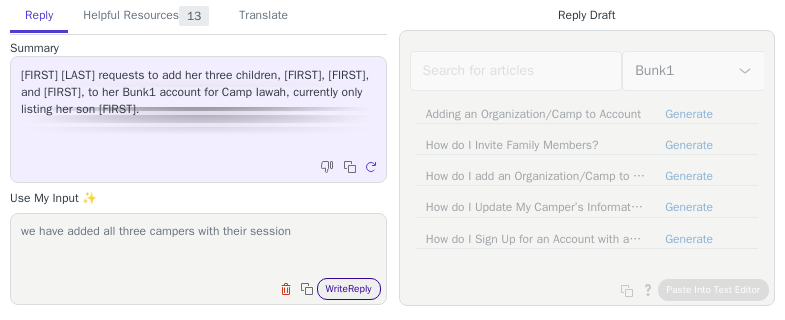 type on "we have added all three campers with their session" 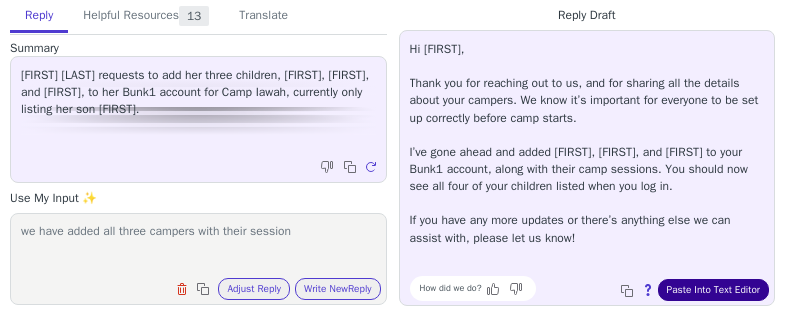click on "Paste Into Text Editor" at bounding box center [713, 290] 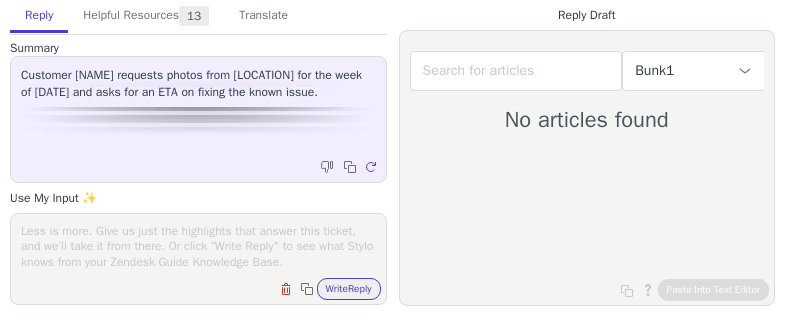 click at bounding box center [198, 246] 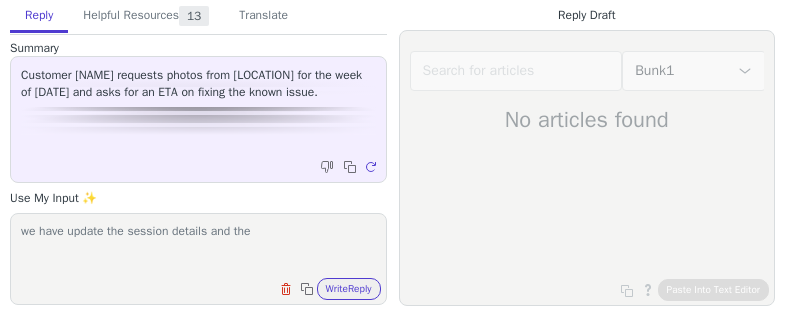 click on "we have update the session details and the" at bounding box center [198, 246] 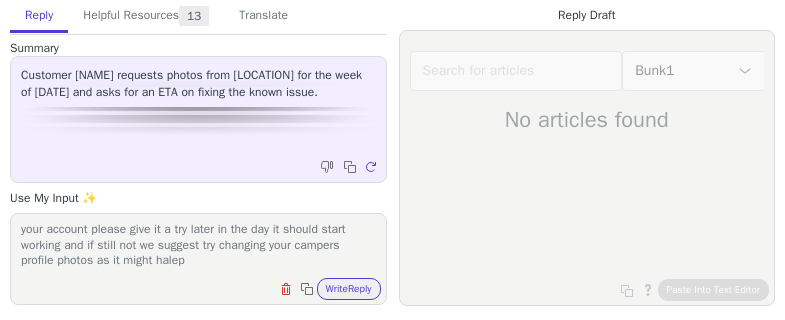 click on "we have update the session details and the made few chnages to your account please give it a try later in the day it should start working and if still not we suggest try changing your campers profile photos as it might halep" at bounding box center (198, 246) 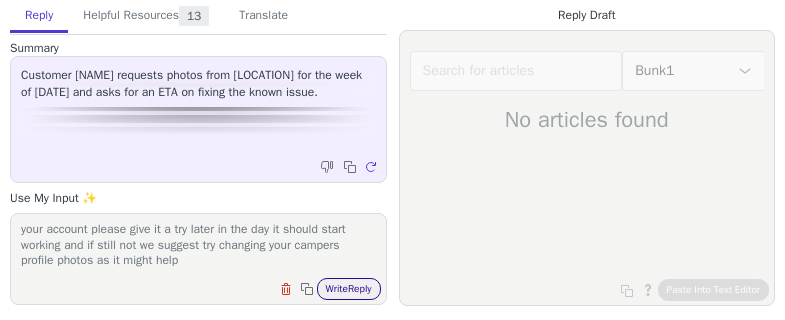 type on "we have update the session details and the made few chnages to your account please give it a try later in the day it should start working and if still not we suggest try changing your campers profile photos as it might help" 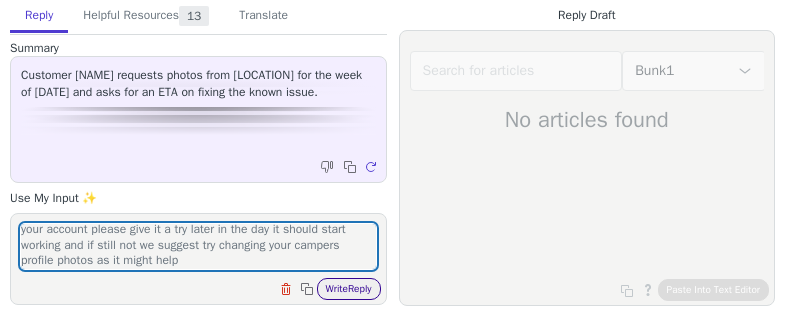 click on "Write  Reply" at bounding box center (349, 289) 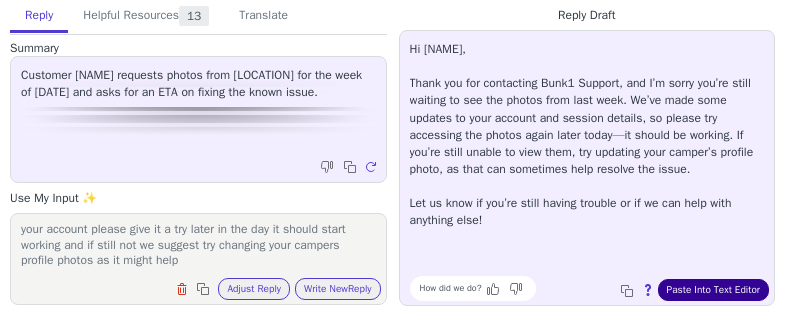 click on "Paste Into Text Editor" at bounding box center [713, 290] 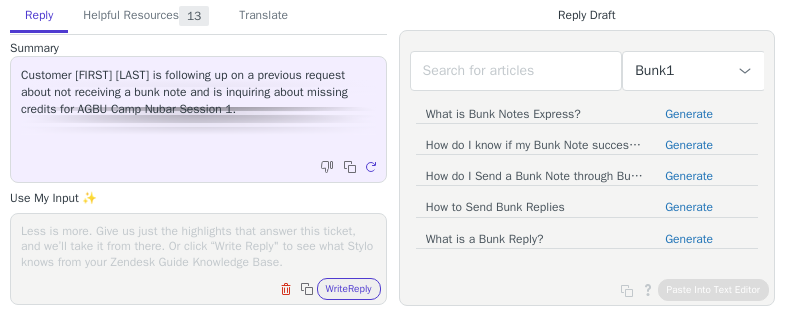 click on "Clear field Copy to clipboard Write  Reply" at bounding box center (208, 287) 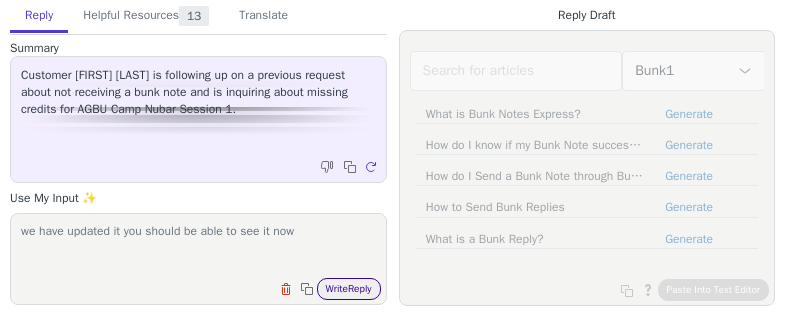 type on "we have updated it you should be able to see it now" 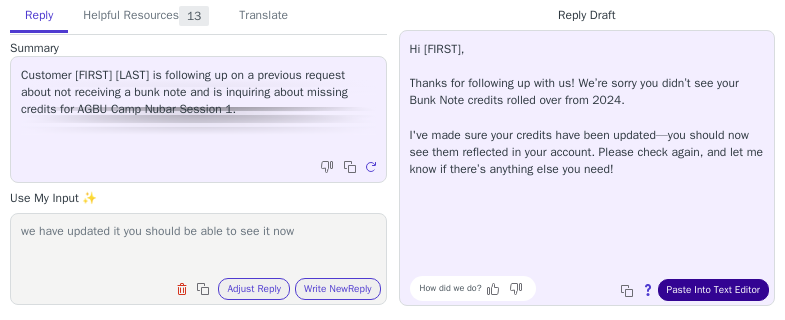 click on "Paste Into Text Editor" at bounding box center (713, 290) 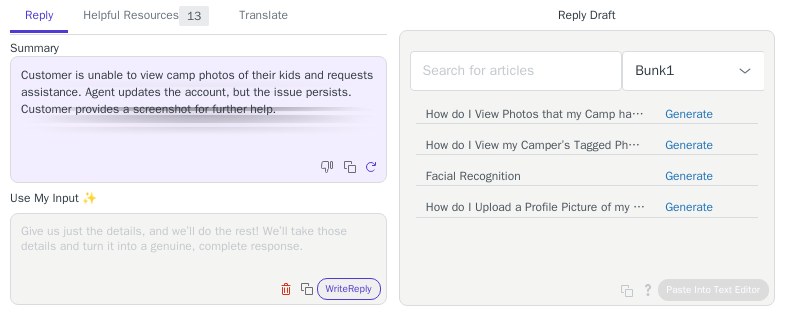 scroll, scrollTop: 0, scrollLeft: 0, axis: both 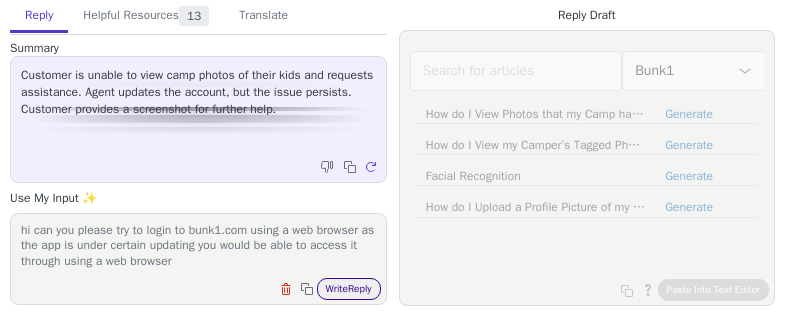 type on "hi can you please try to login to bunk1.com using a web browser as the app is under certain updating you would be able to access it through using a web browser" 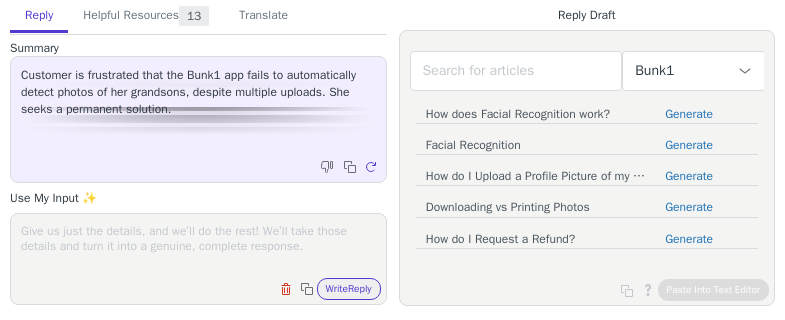scroll, scrollTop: 0, scrollLeft: 0, axis: both 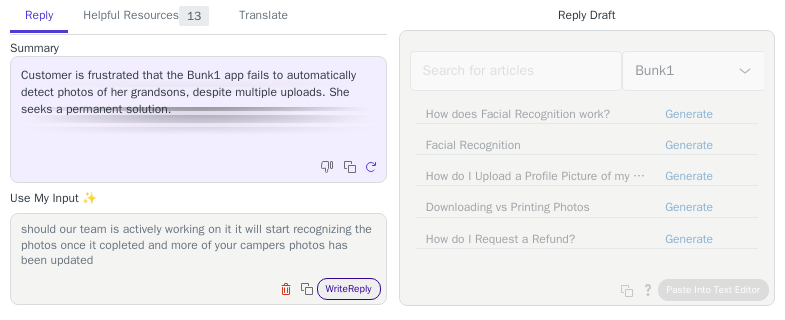 type on "we are sorry the facial recognition is not exatily working as it should our team is actively working on it it will start recognizing the photos once it copleted and more of your campers photos has been updated" 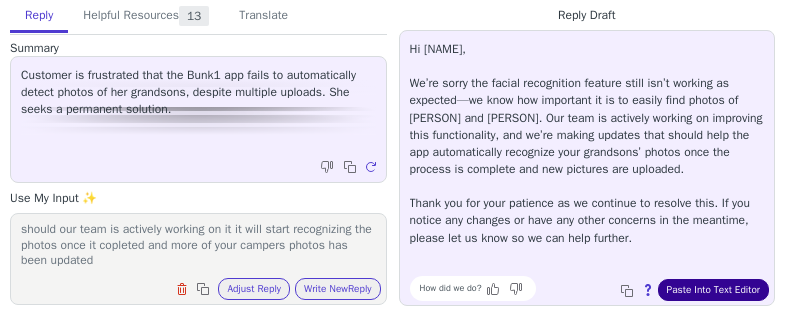 click on "Paste Into Text Editor" at bounding box center (713, 290) 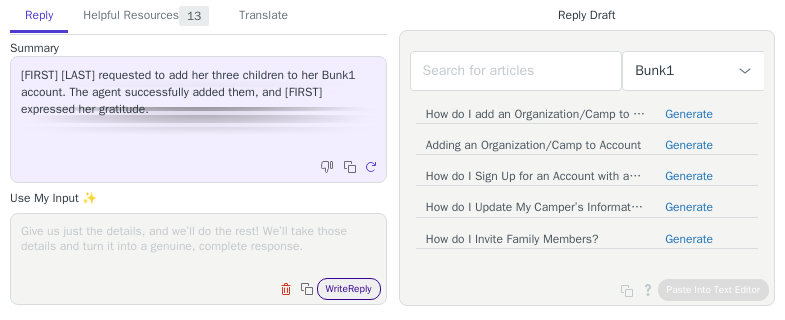 scroll, scrollTop: 0, scrollLeft: 0, axis: both 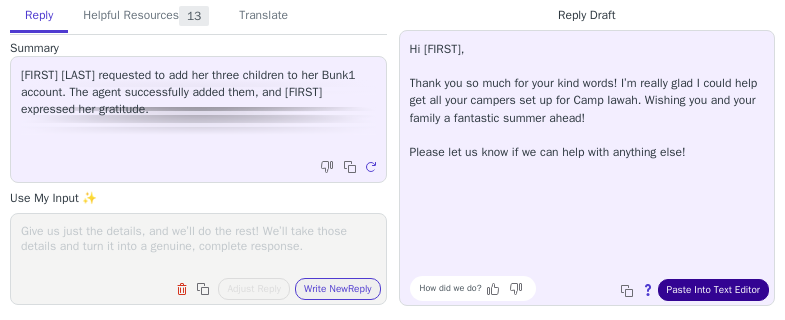 click on "Paste Into Text Editor" at bounding box center [713, 290] 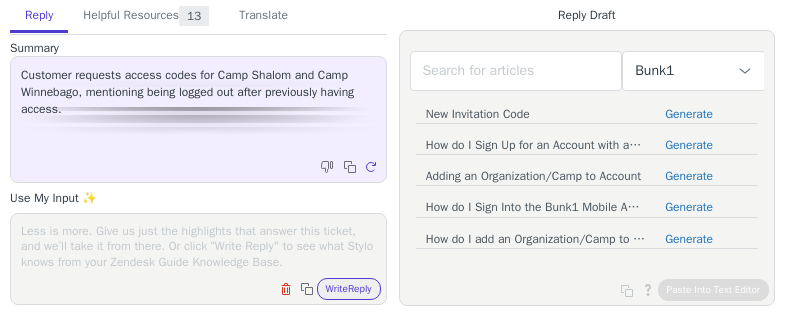 scroll, scrollTop: 0, scrollLeft: 0, axis: both 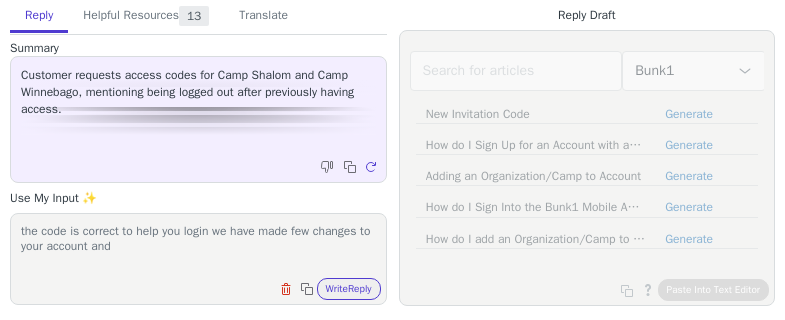 type on "the code is correct to help you login we have made few changes to your account and u" 